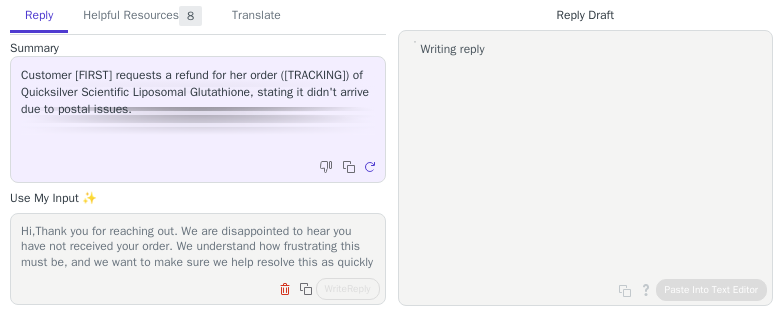 scroll, scrollTop: 0, scrollLeft: 0, axis: both 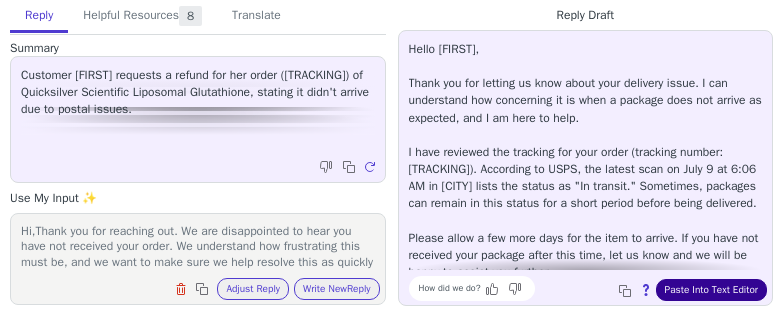 click on "Paste Into Text Editor" at bounding box center [711, 290] 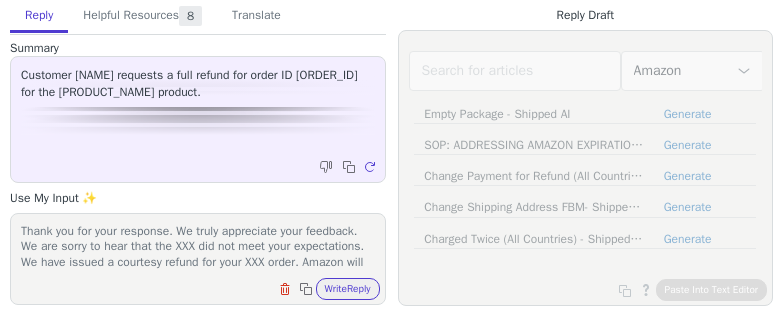 scroll, scrollTop: 0, scrollLeft: 0, axis: both 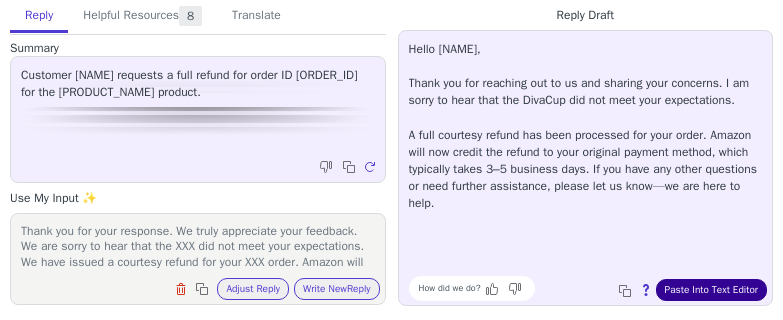 click on "Paste Into Text Editor" at bounding box center (711, 290) 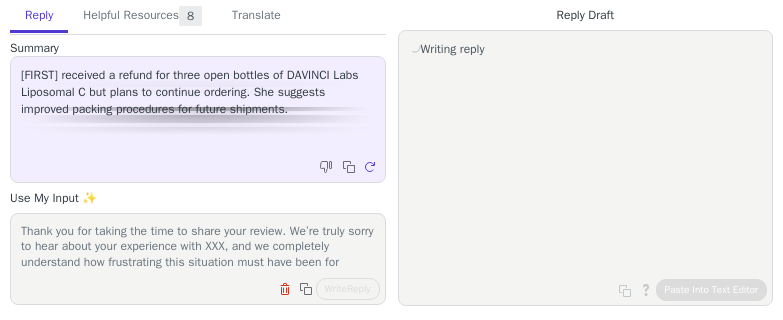 scroll, scrollTop: 0, scrollLeft: 0, axis: both 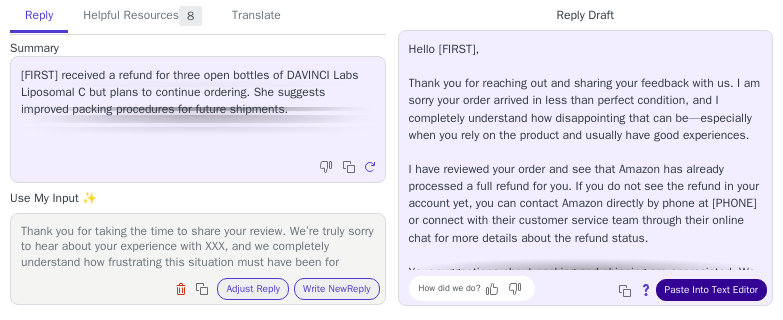 click on "Paste Into Text Editor" at bounding box center [711, 290] 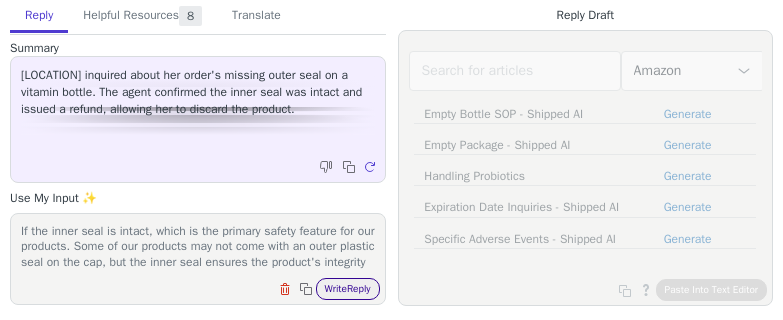 scroll, scrollTop: 0, scrollLeft: 0, axis: both 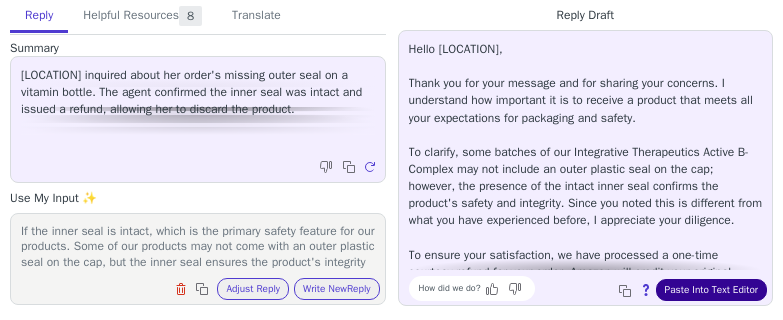 click on "Paste Into Text Editor" at bounding box center [711, 290] 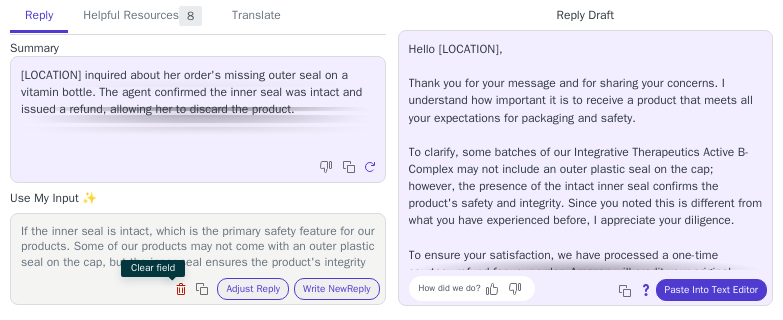 click at bounding box center [181, 289] 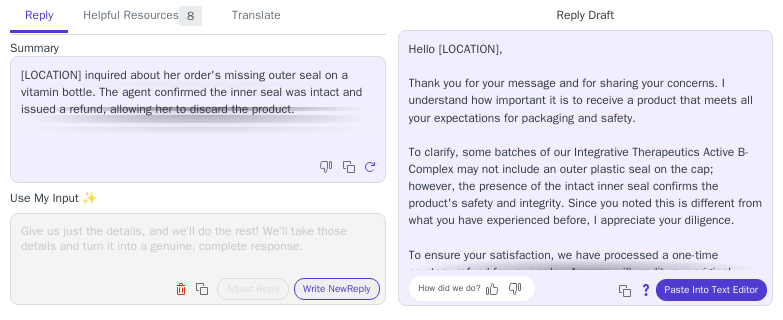 click at bounding box center (198, 246) 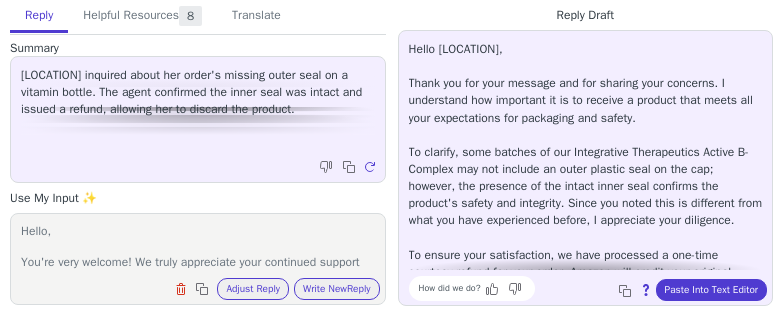 scroll, scrollTop: 78, scrollLeft: 0, axis: vertical 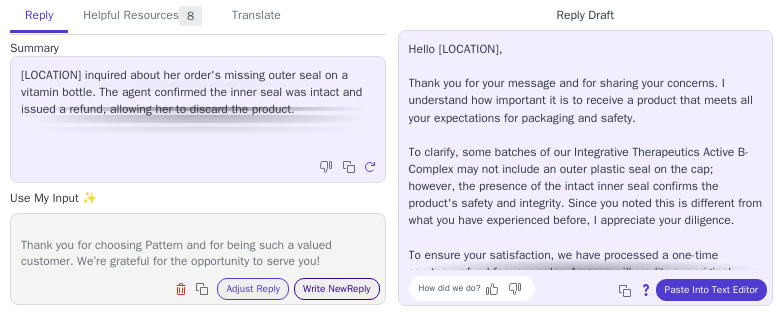 type on "Hello,
You're very welcome! We truly appreciate your continued support and are always here to help. If there's anything else we can assist with in the future, please don’t hesitate to reach out.
Thank you for choosing Pattern and for being such a valued customer. We’re grateful for the opportunity to serve you!" 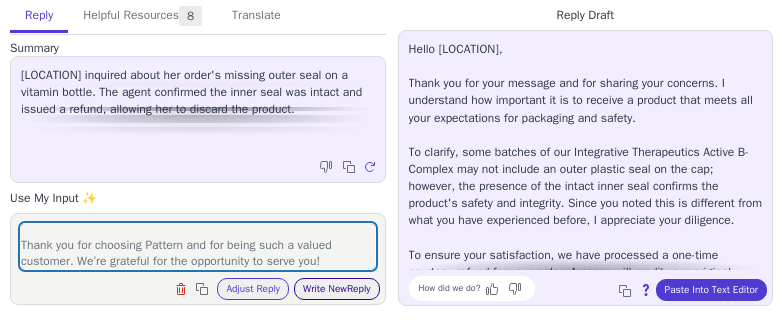 click on "Write New  Reply" at bounding box center [337, 289] 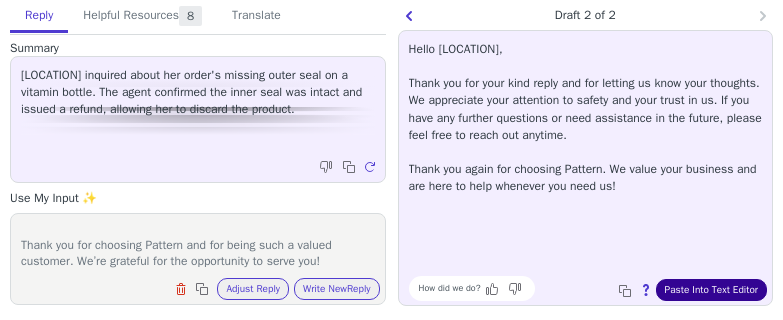 click on "Paste Into Text Editor" at bounding box center (711, 290) 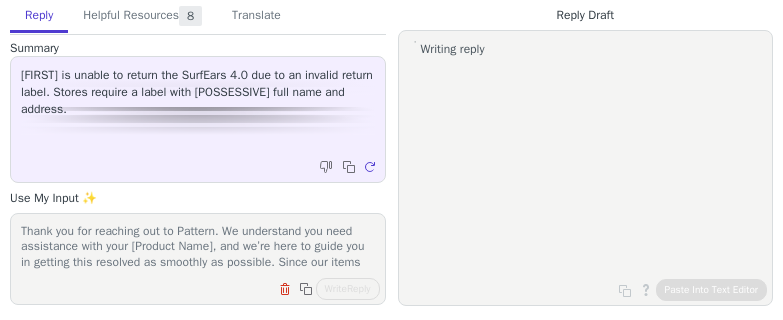 scroll, scrollTop: 0, scrollLeft: 0, axis: both 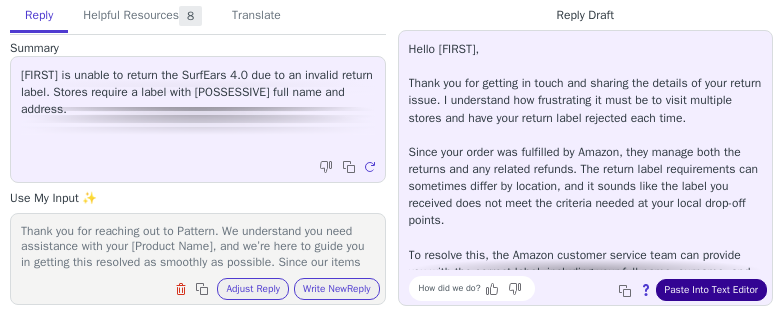 click on "Paste Into Text Editor" at bounding box center (711, 290) 